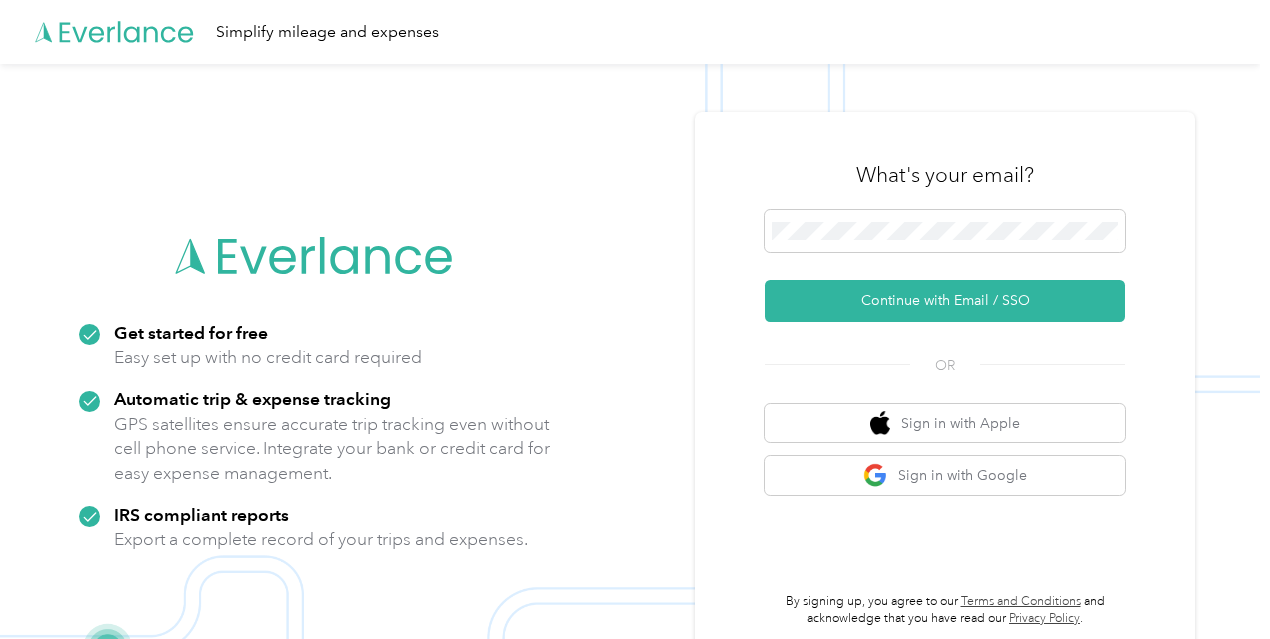 scroll, scrollTop: 0, scrollLeft: 0, axis: both 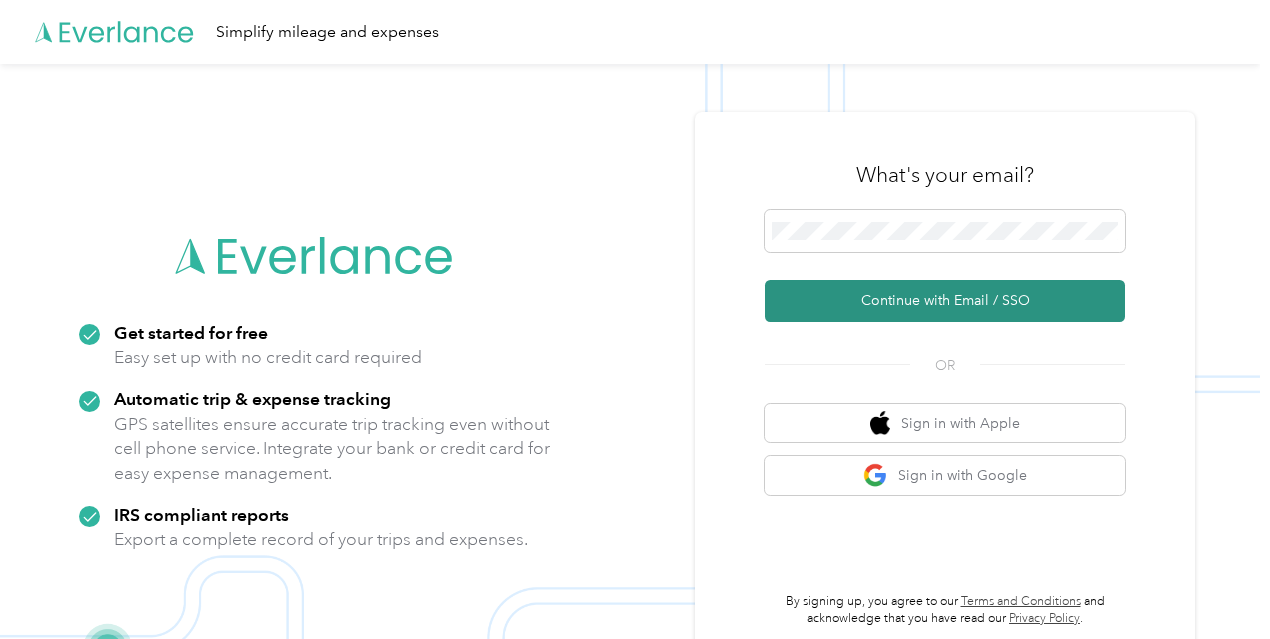 click on "Continue with Email / SSO" at bounding box center (945, 301) 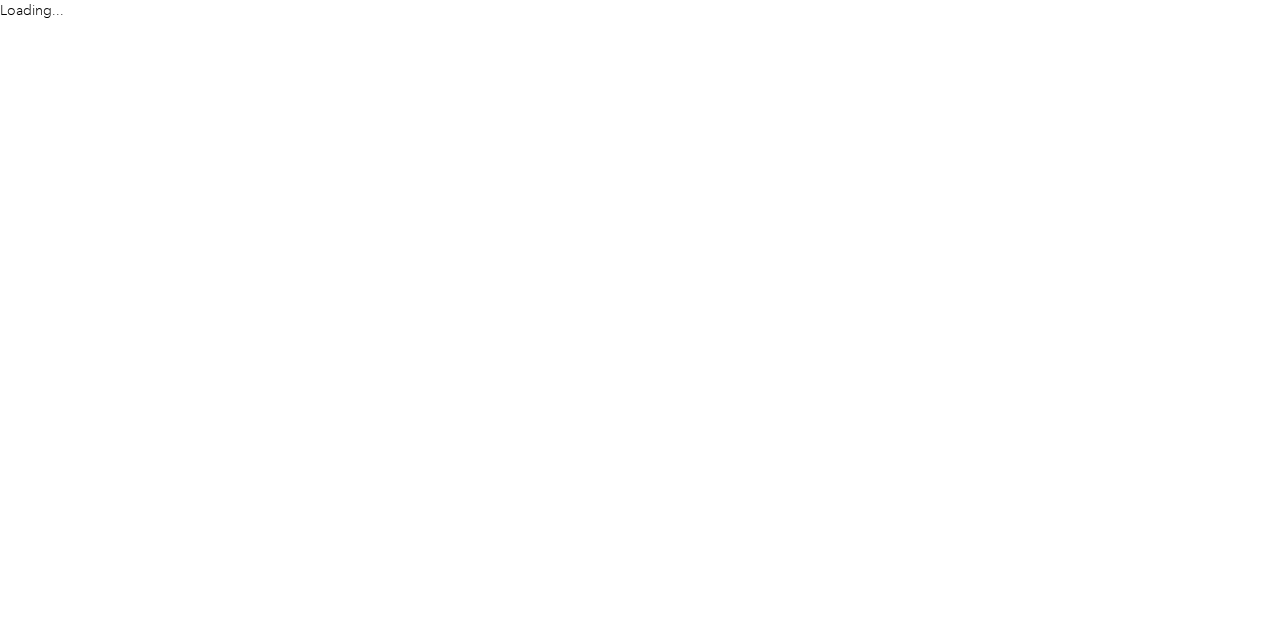 scroll, scrollTop: 0, scrollLeft: 0, axis: both 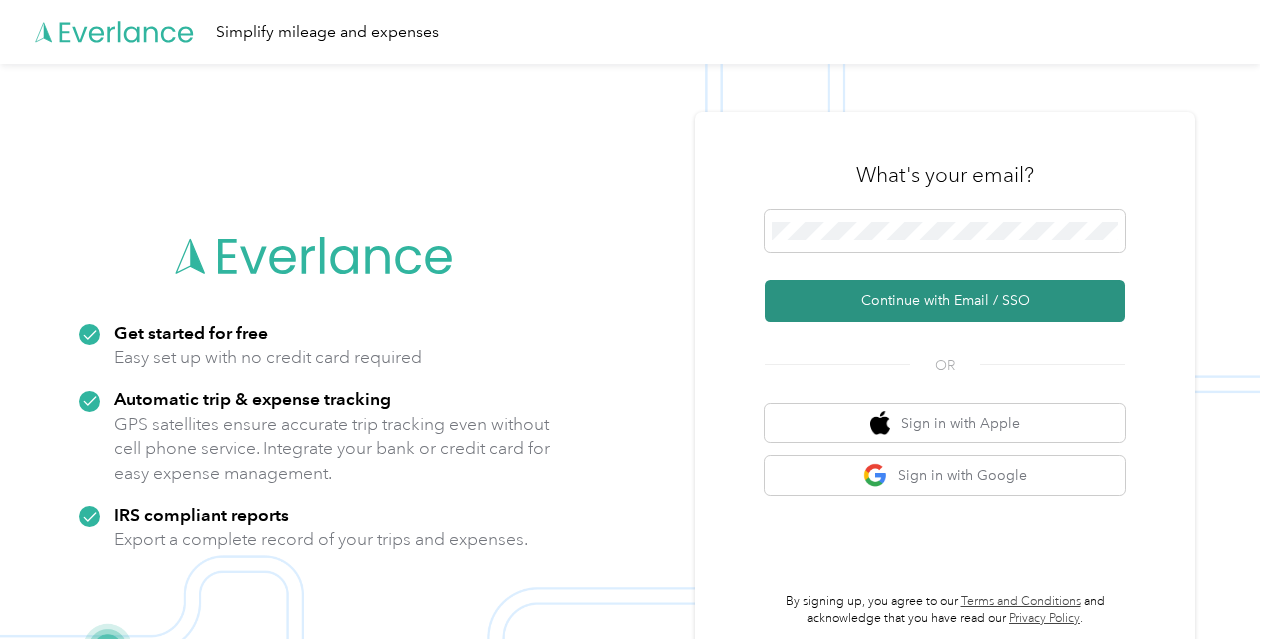 click on "Continue with Email / SSO" at bounding box center (945, 301) 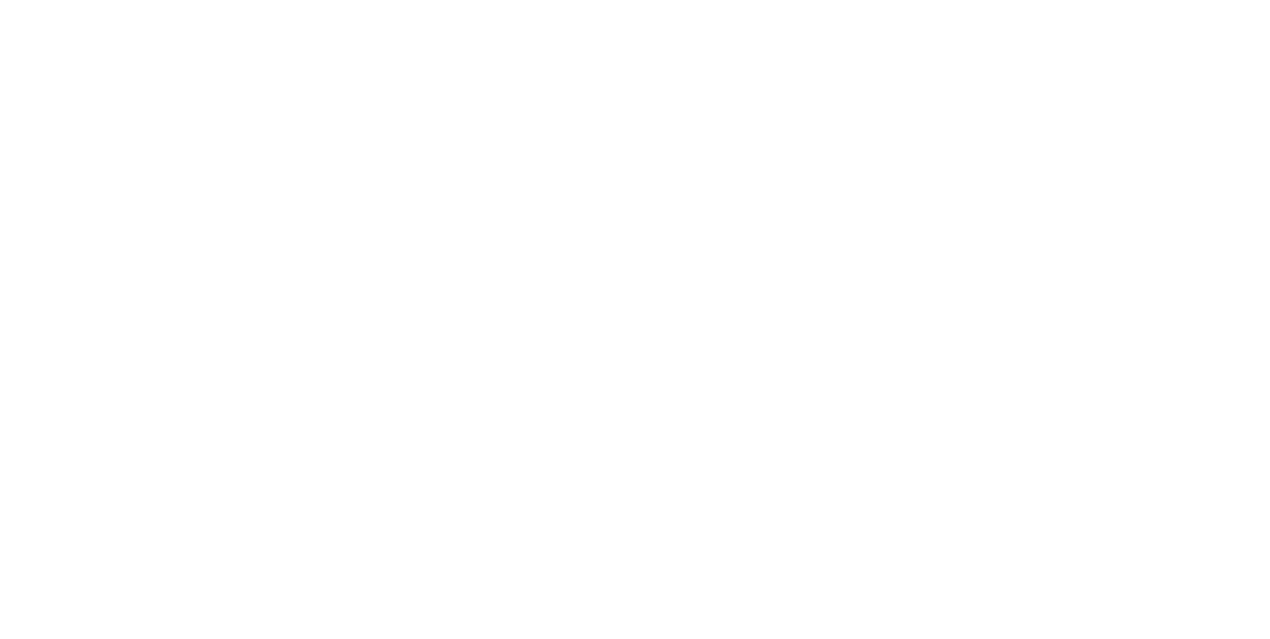 scroll, scrollTop: 0, scrollLeft: 0, axis: both 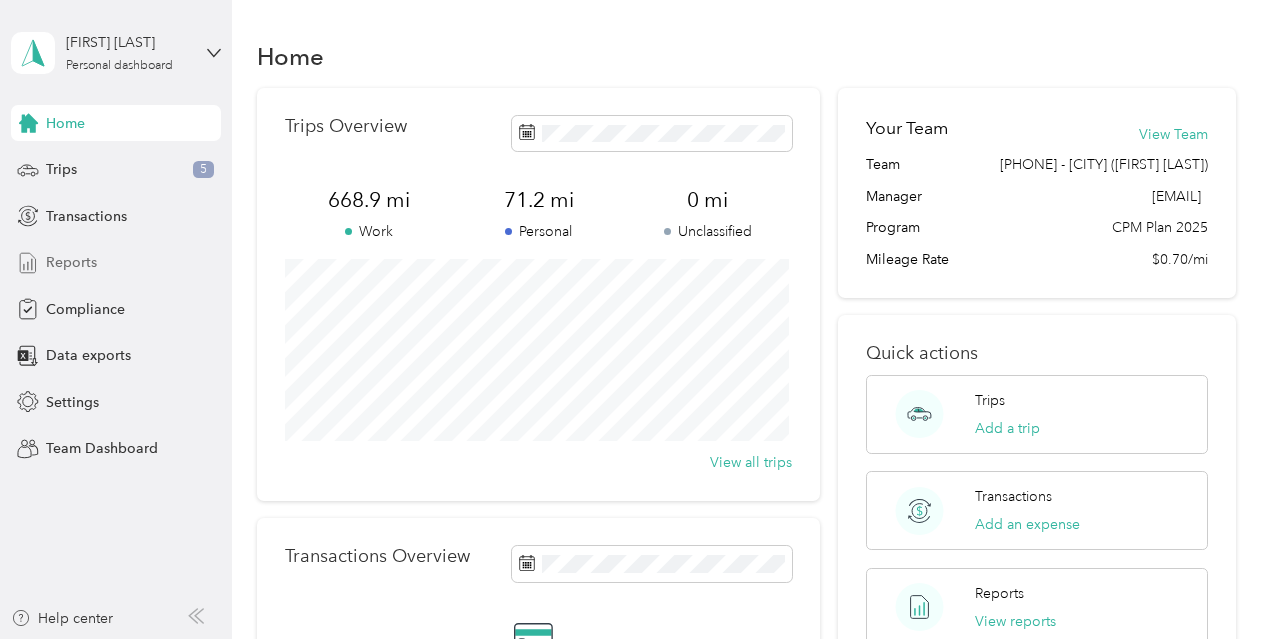 click on "Reports" at bounding box center (116, 263) 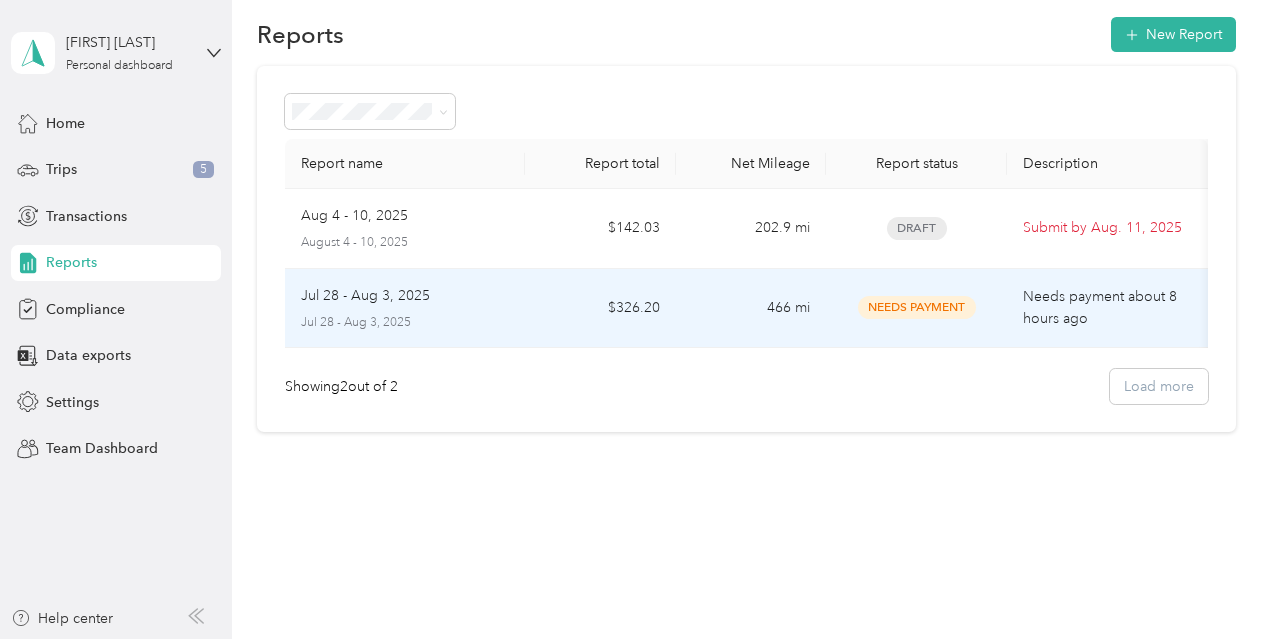 scroll, scrollTop: 0, scrollLeft: 0, axis: both 